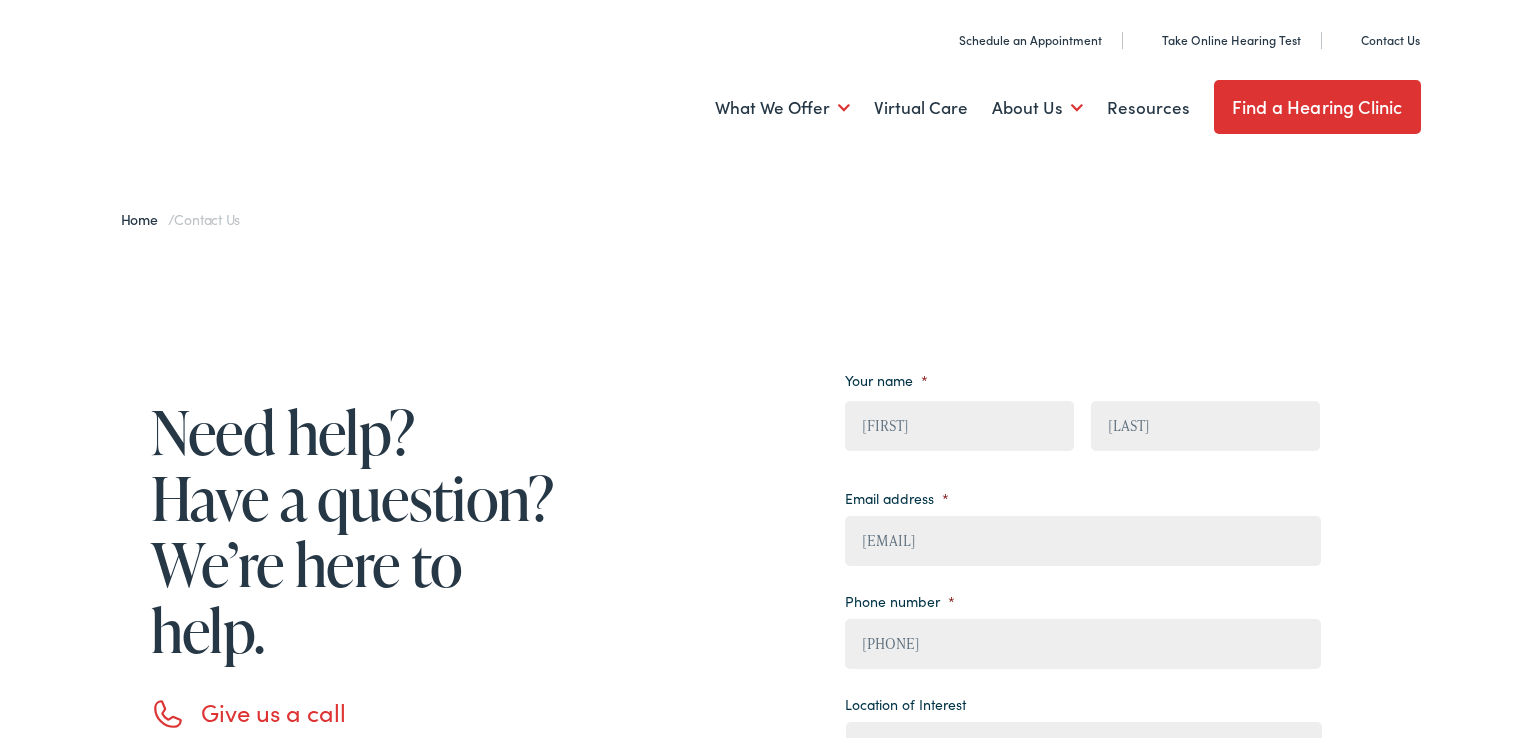 select on "Estes Audiology, San Antonio" 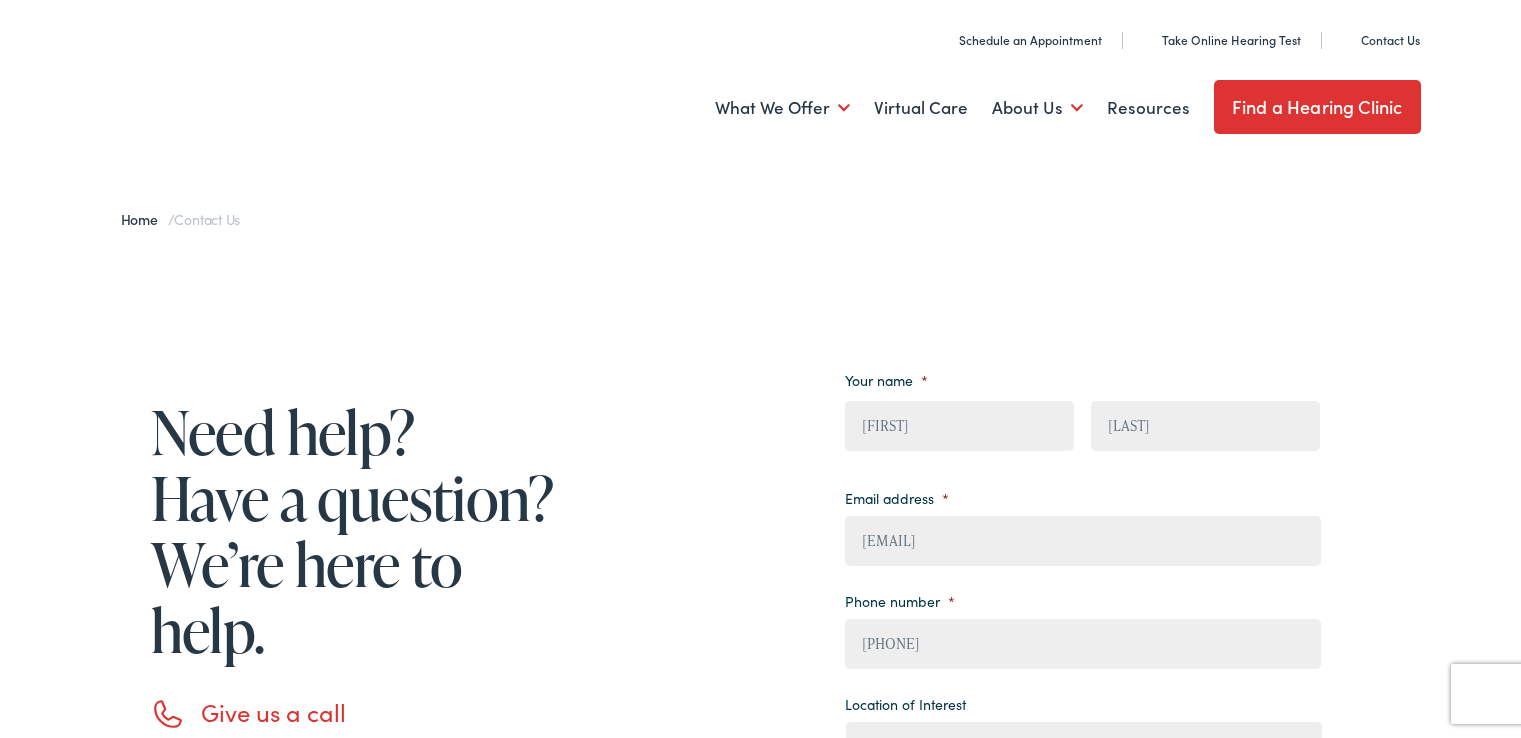 scroll, scrollTop: 0, scrollLeft: 0, axis: both 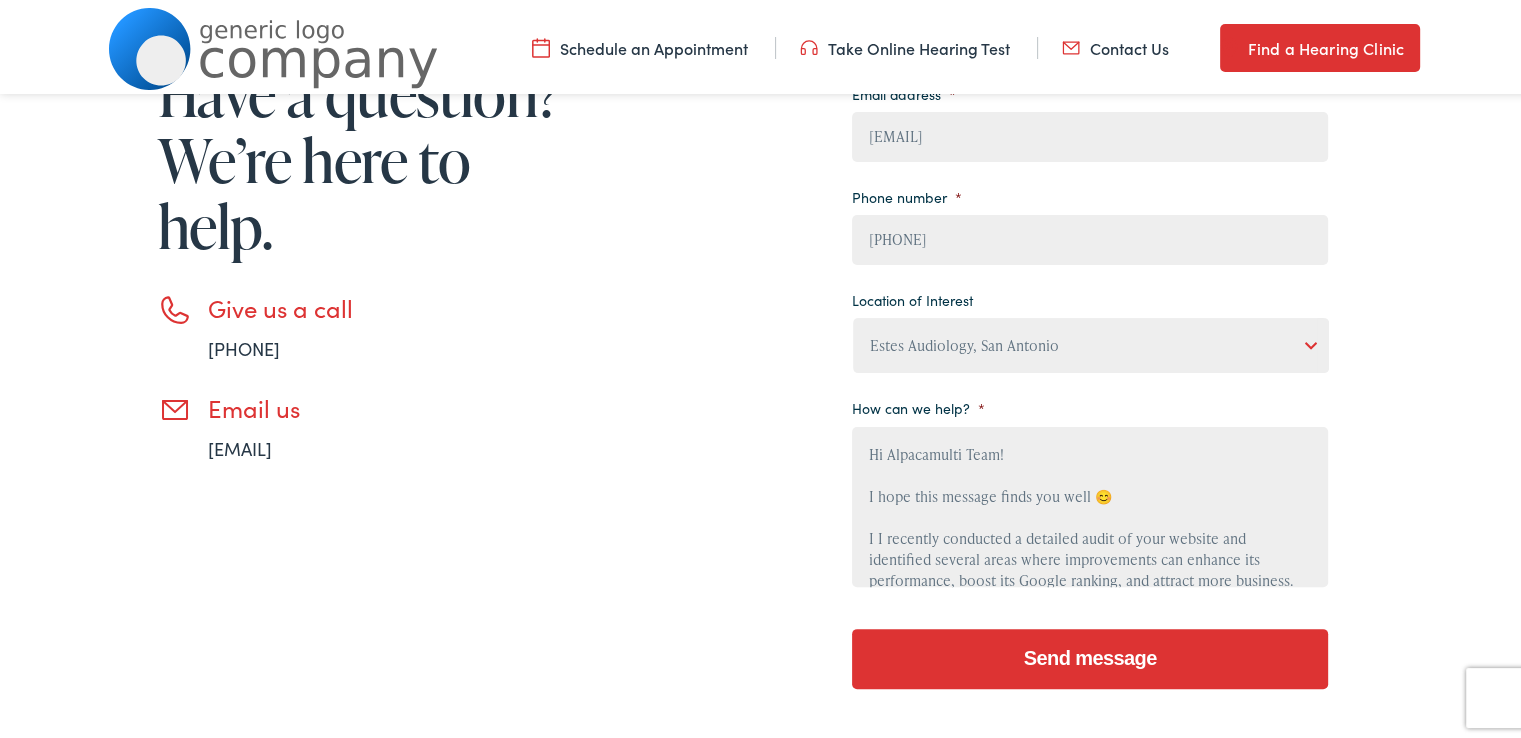 click on "Send message" at bounding box center [1090, 655] 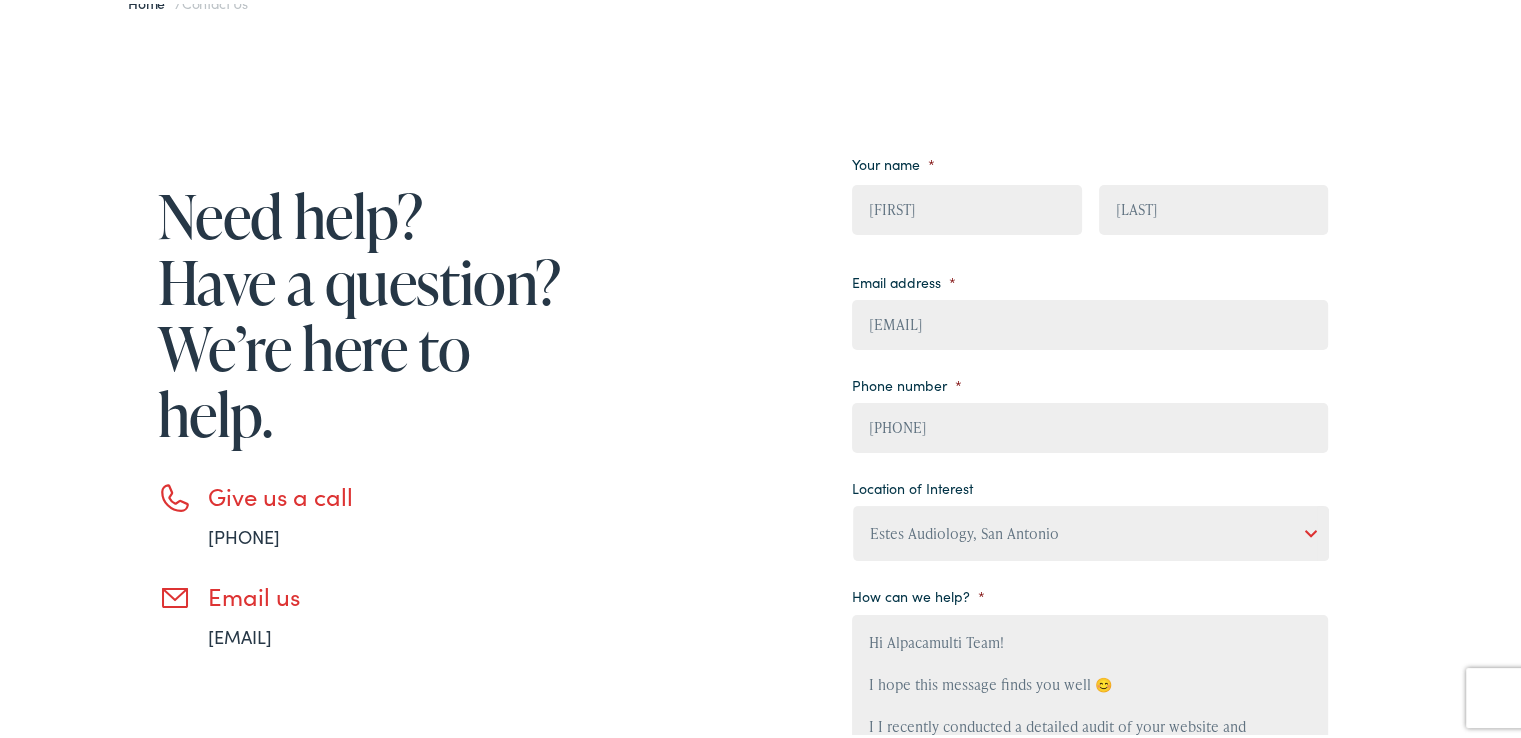 scroll, scrollTop: 200, scrollLeft: 0, axis: vertical 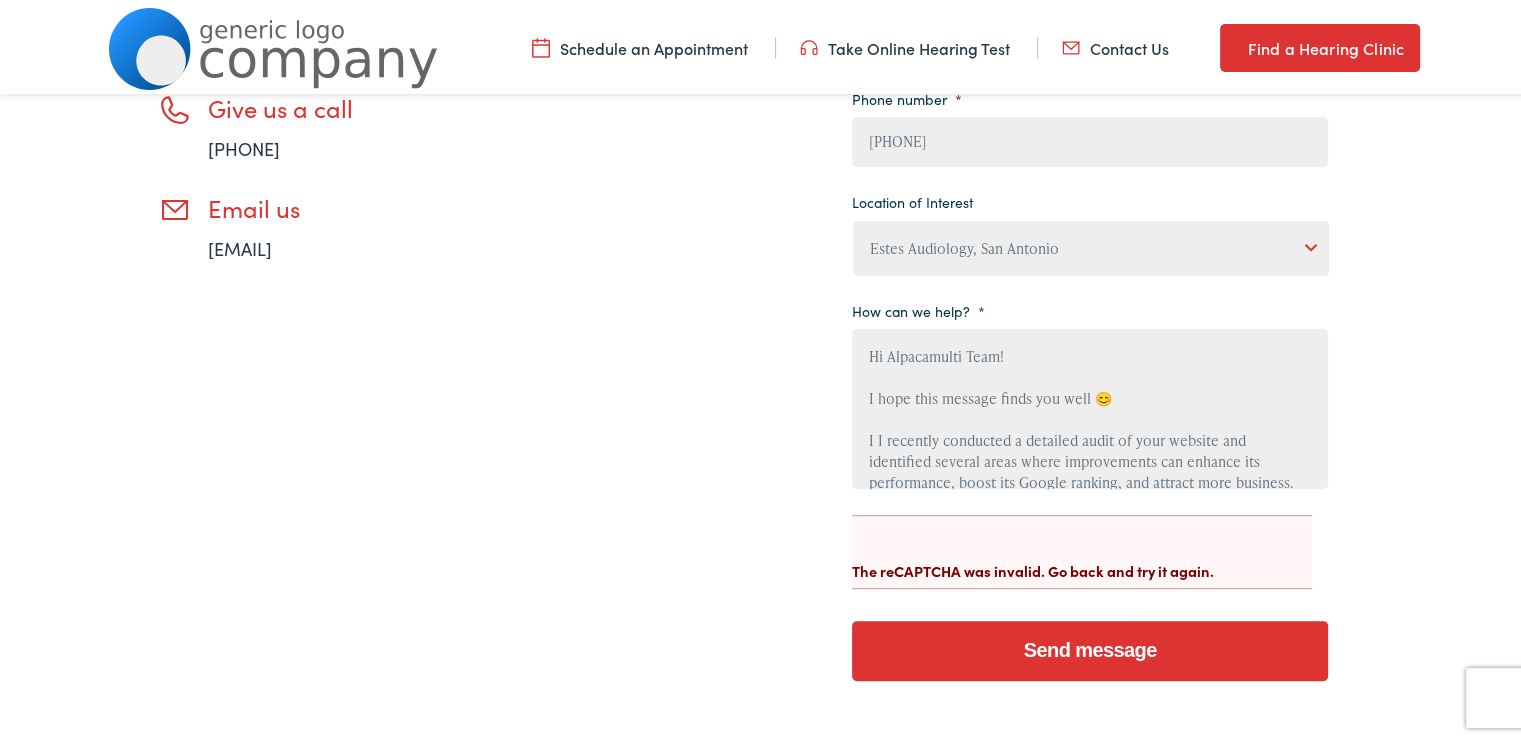 click on "Send message" at bounding box center (1090, 647) 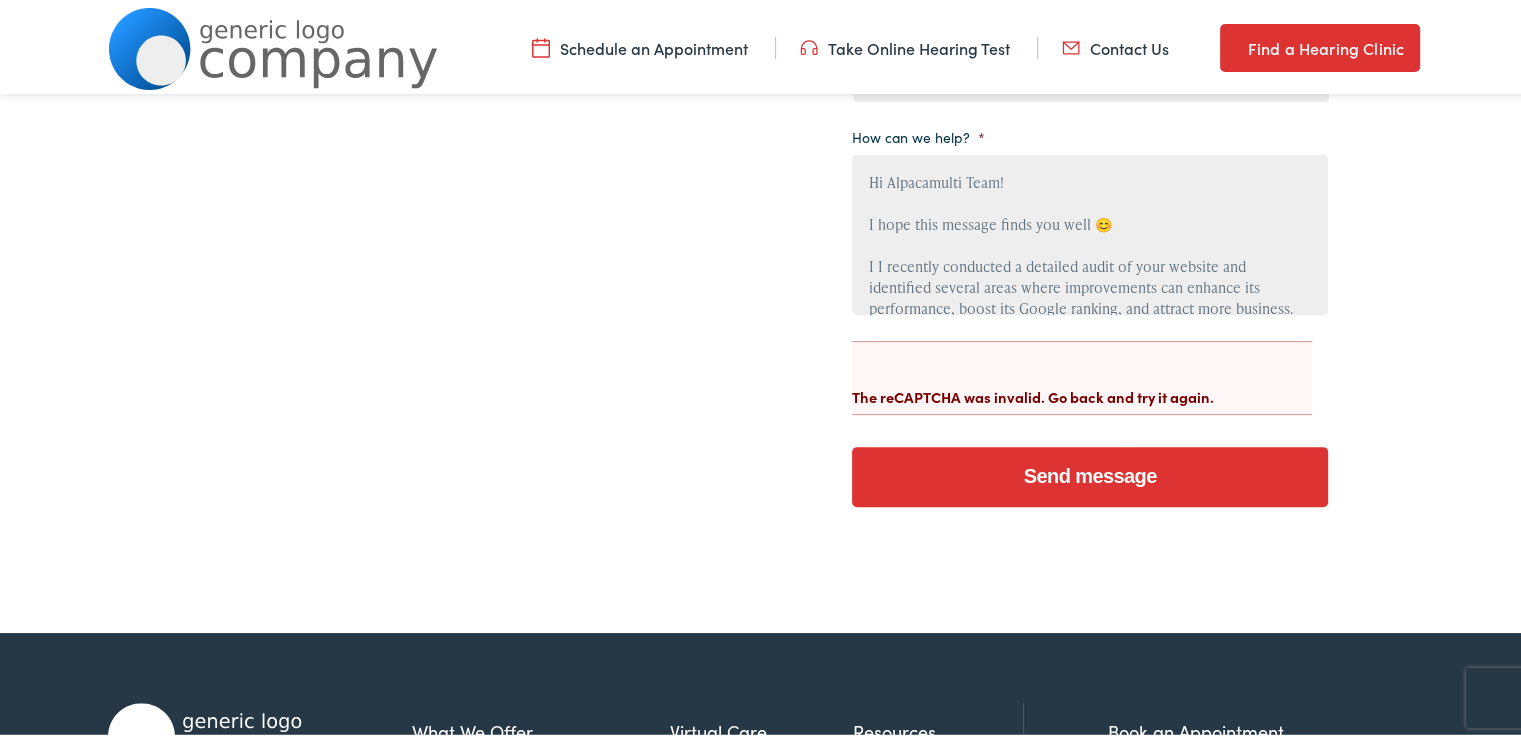 scroll, scrollTop: 780, scrollLeft: 0, axis: vertical 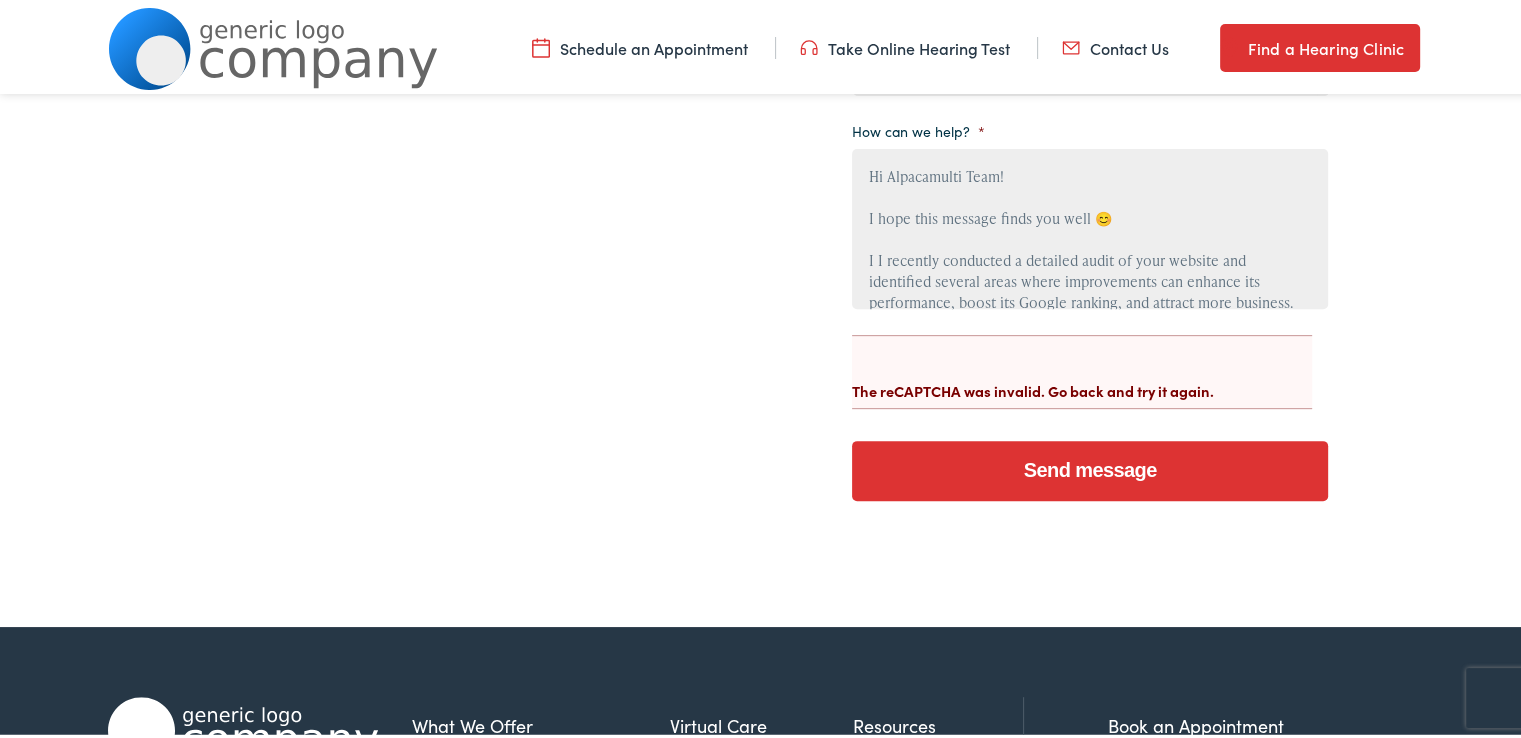 click on "Send message" at bounding box center [1090, 467] 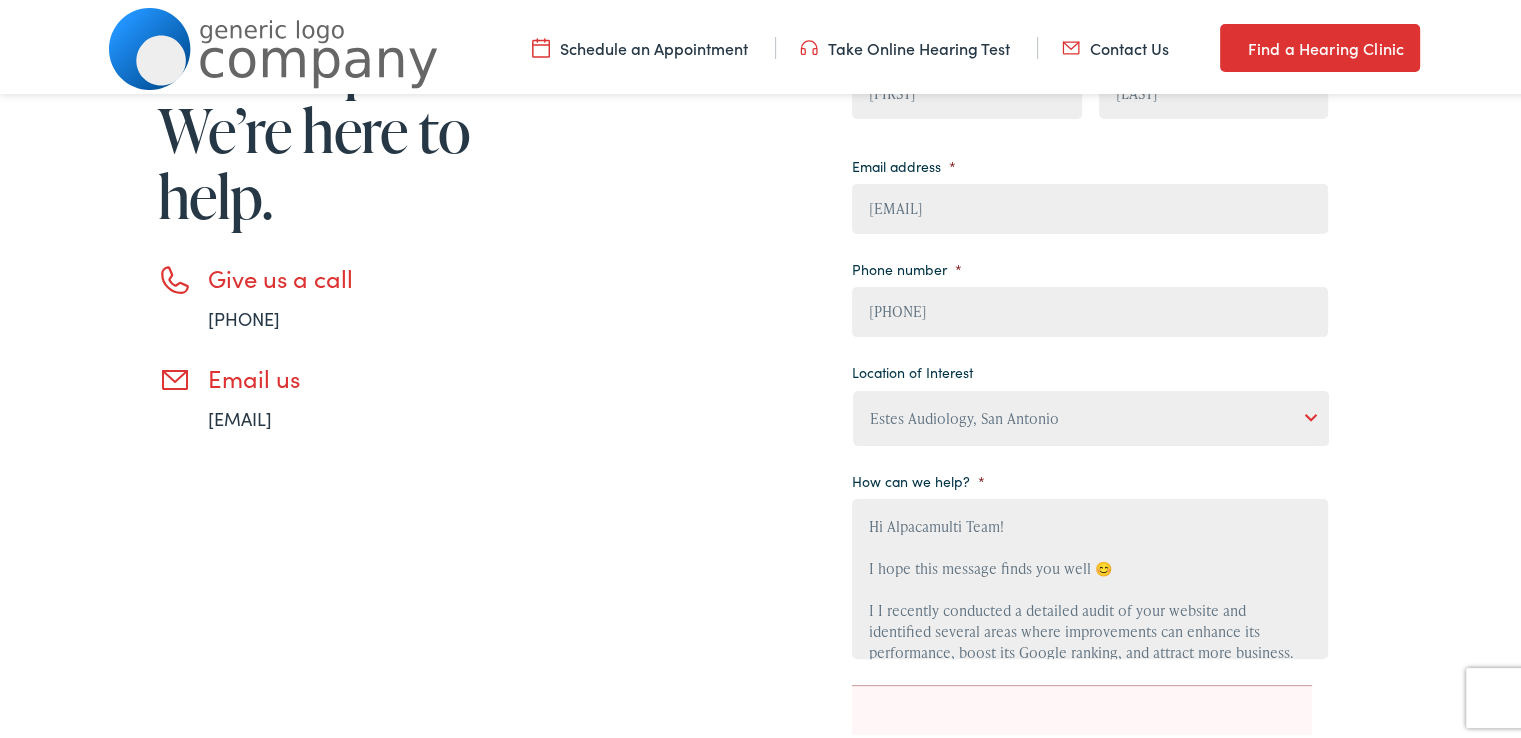 scroll, scrollTop: 380, scrollLeft: 0, axis: vertical 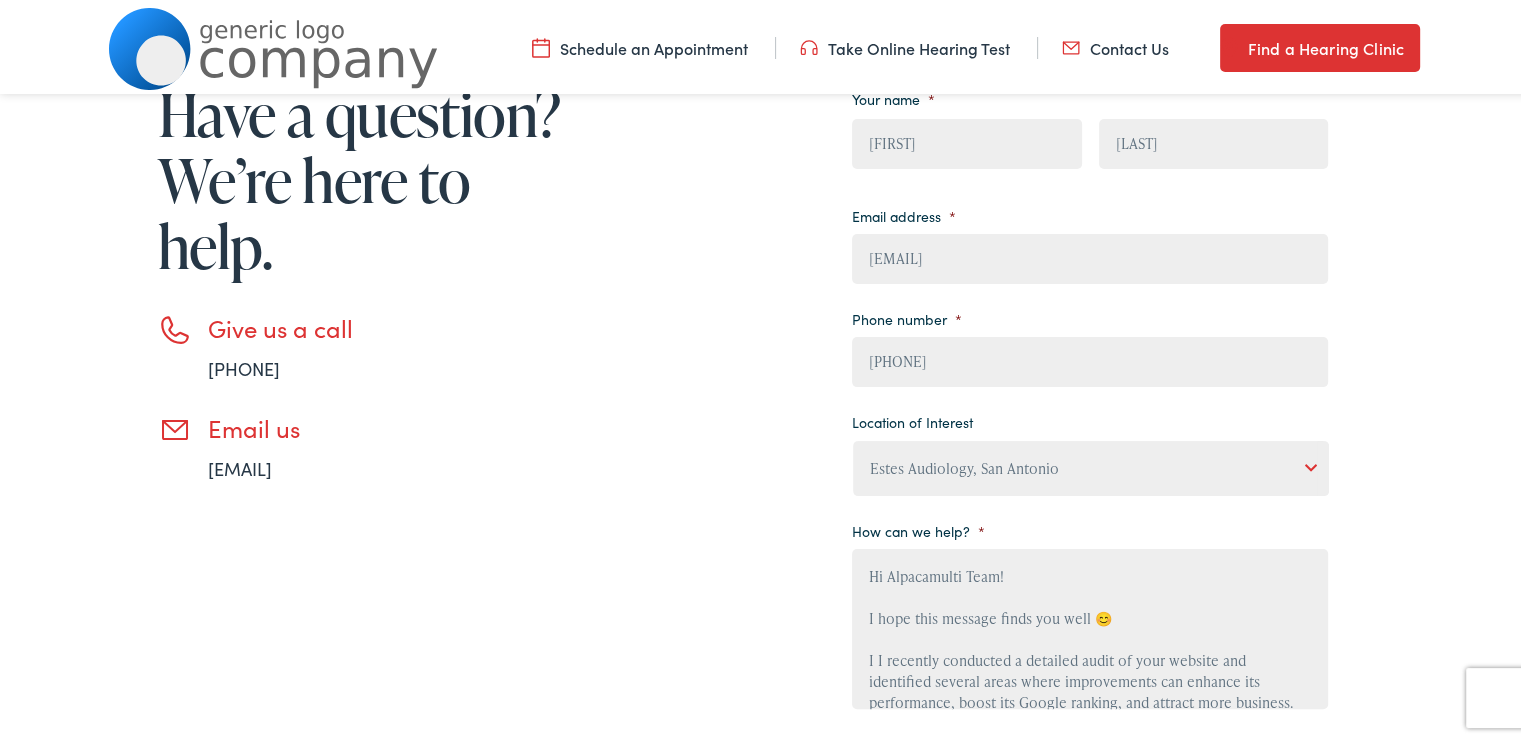 click on "Contact Us" at bounding box center (1115, 44) 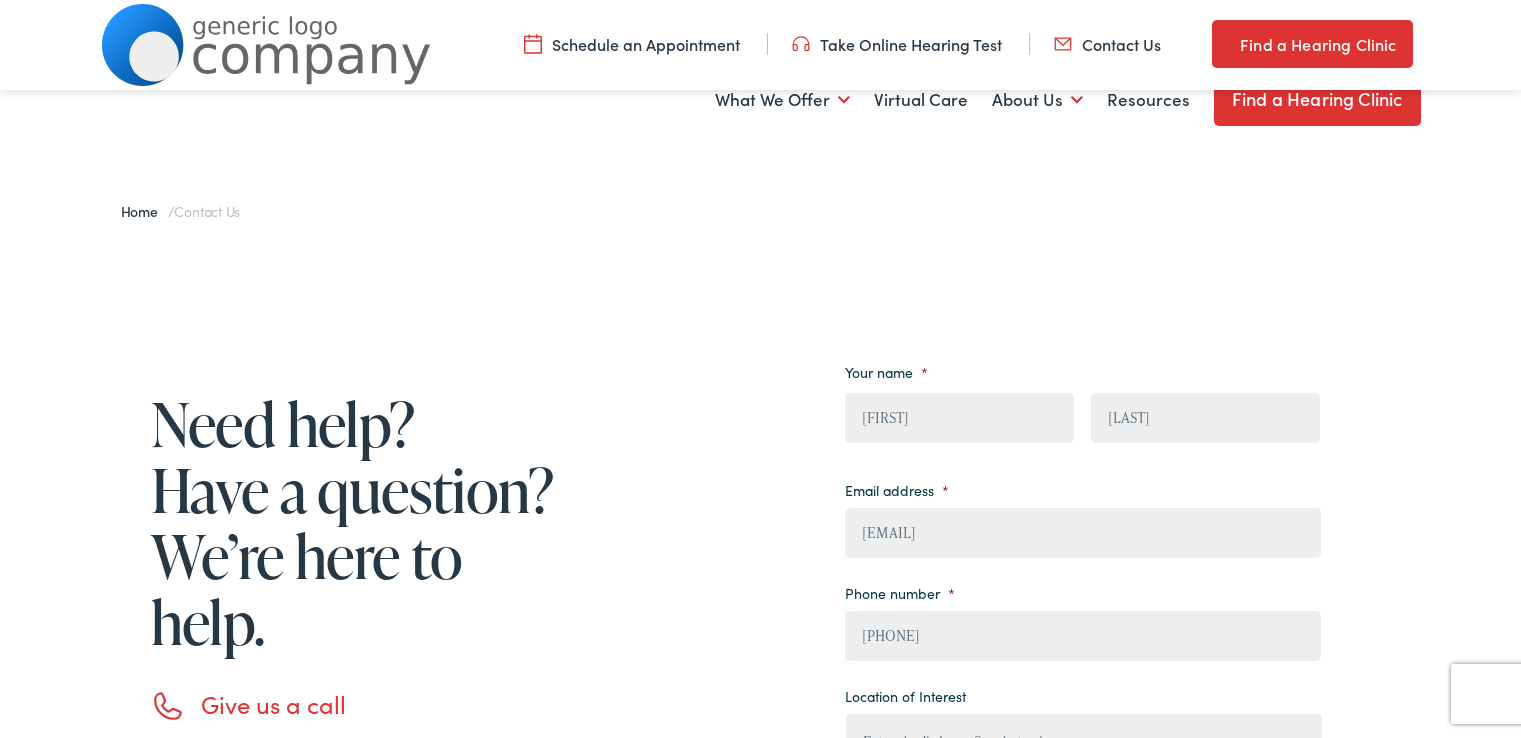 select on "Estes Audiology, San Antonio" 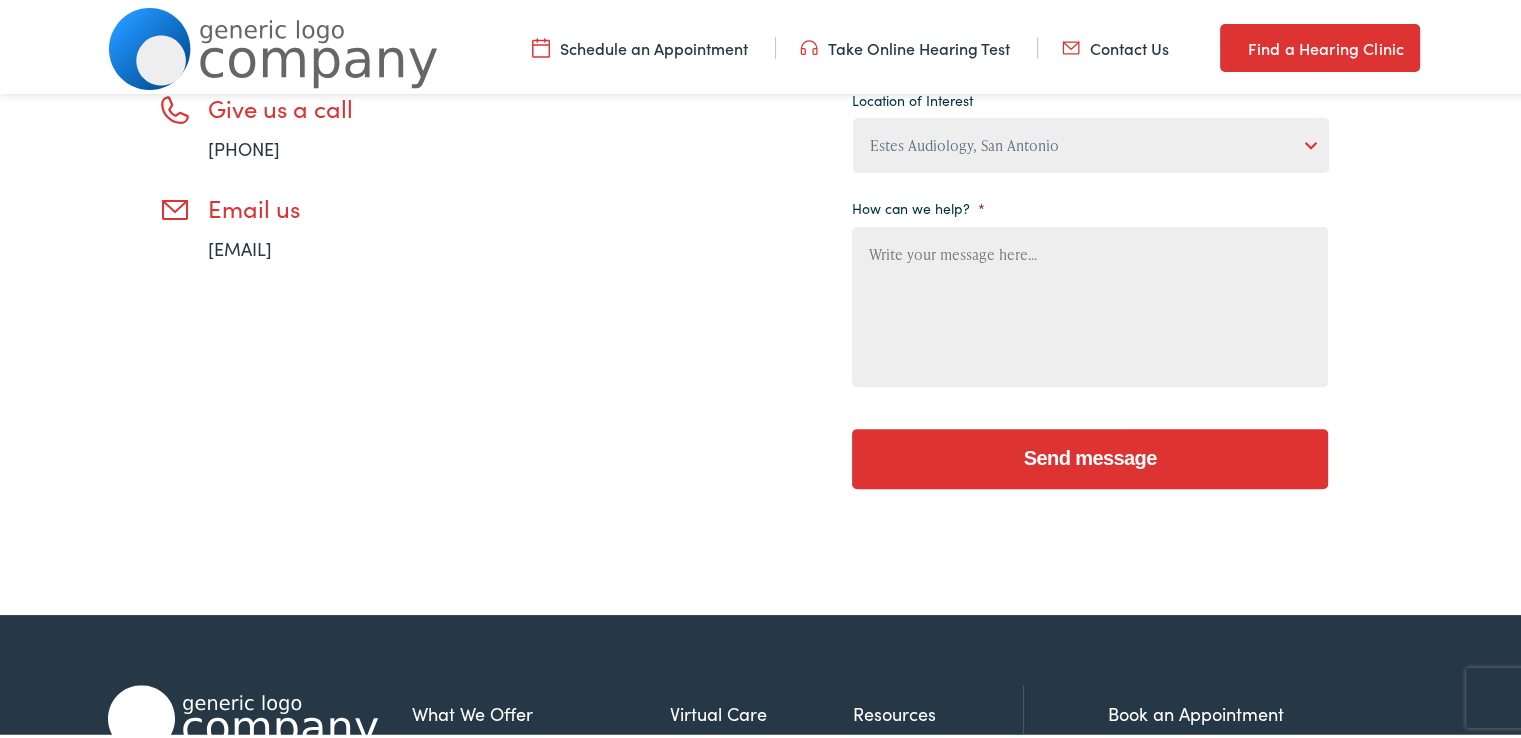 scroll, scrollTop: 0, scrollLeft: 0, axis: both 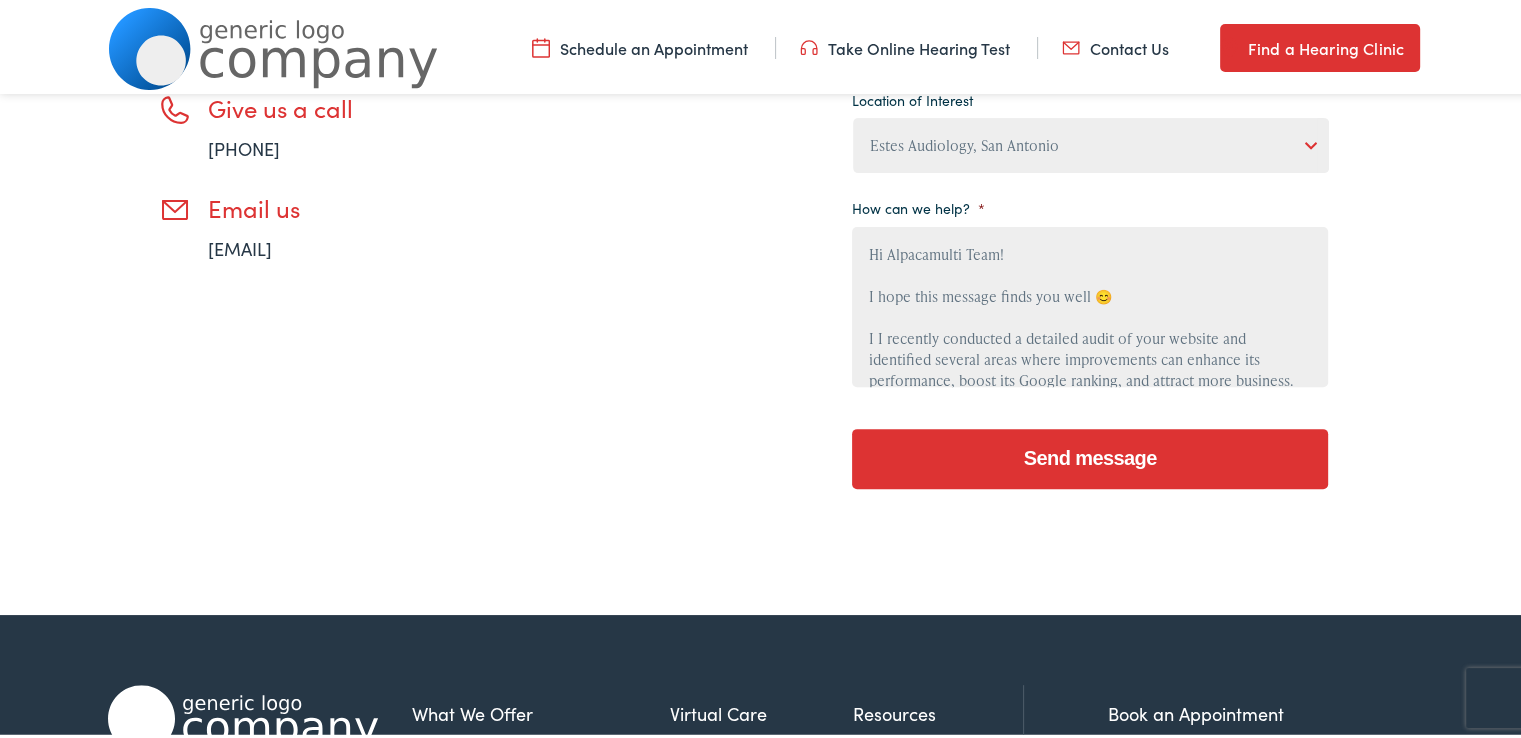 click on "Not applicable Estes Audiology, [CITY] Estes Audiology, [CITY] Estes Audiology, [CITY] Estes Audiology, [CITY] Estes Audiology, [CITY] Estes Audiology, [CITY] Estes Audiology, [CITY] Estes Audiology, [CITY] Scallan Hearing, [CITY] Scallan Hearing, [CITY]" at bounding box center (1091, 141) 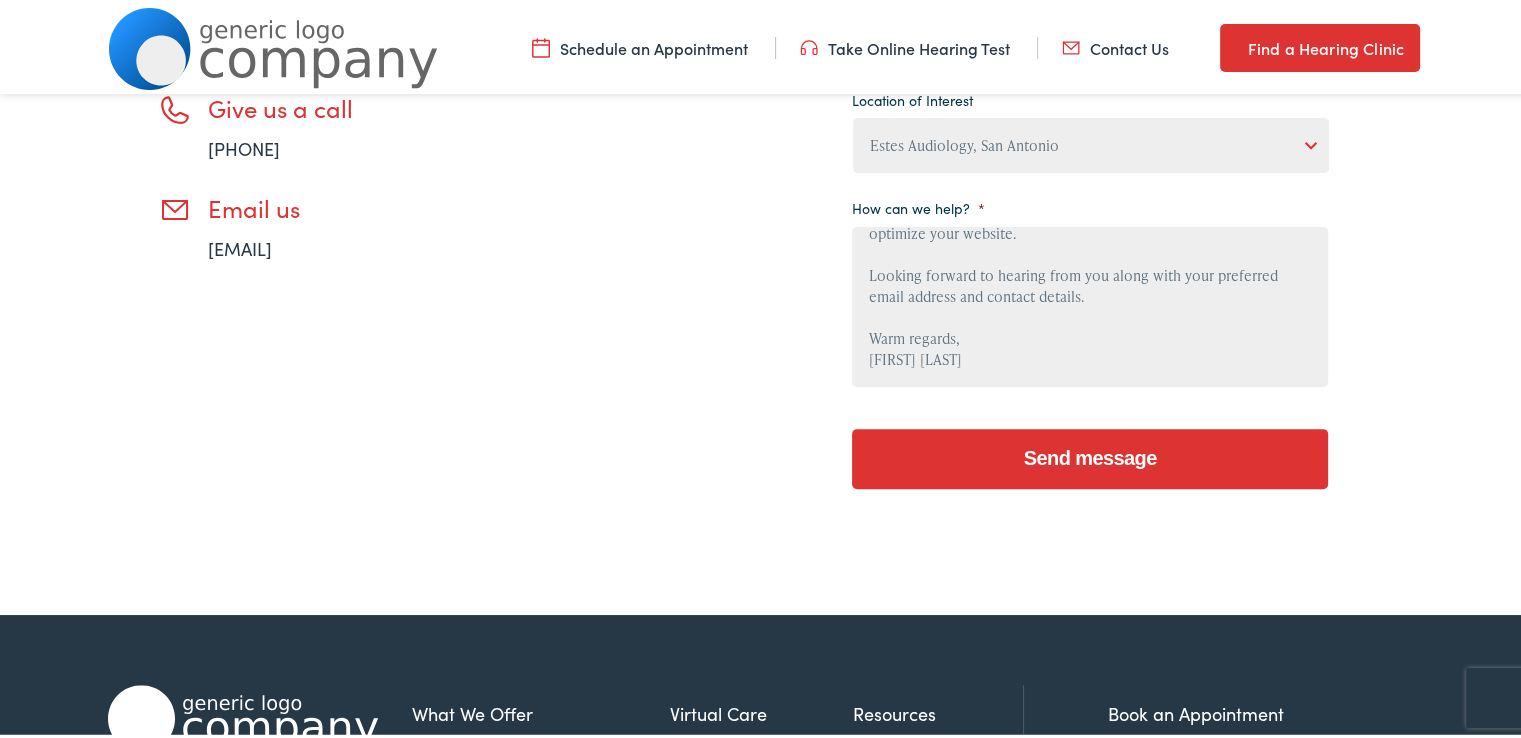 click on "Send message" at bounding box center [1090, 455] 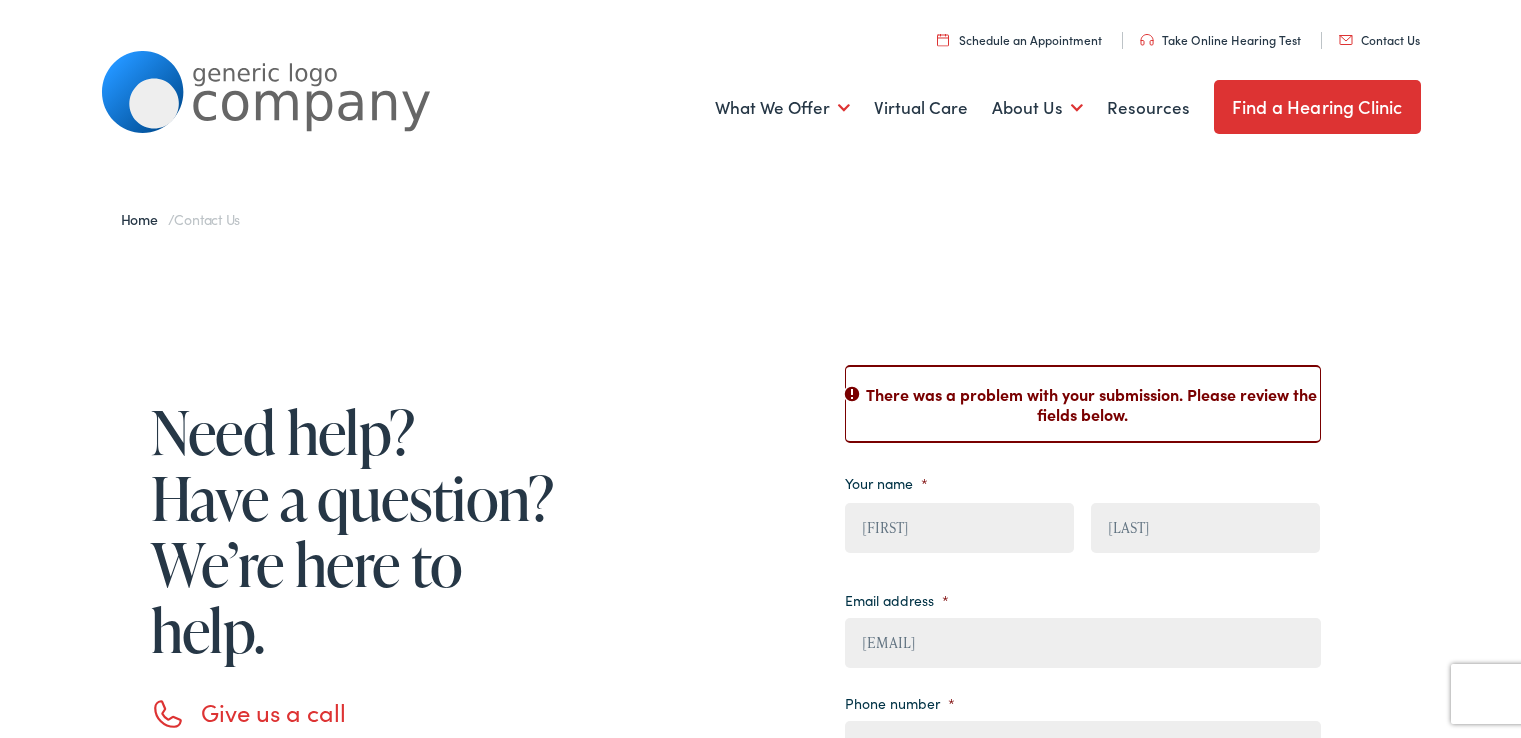 scroll, scrollTop: 0, scrollLeft: 0, axis: both 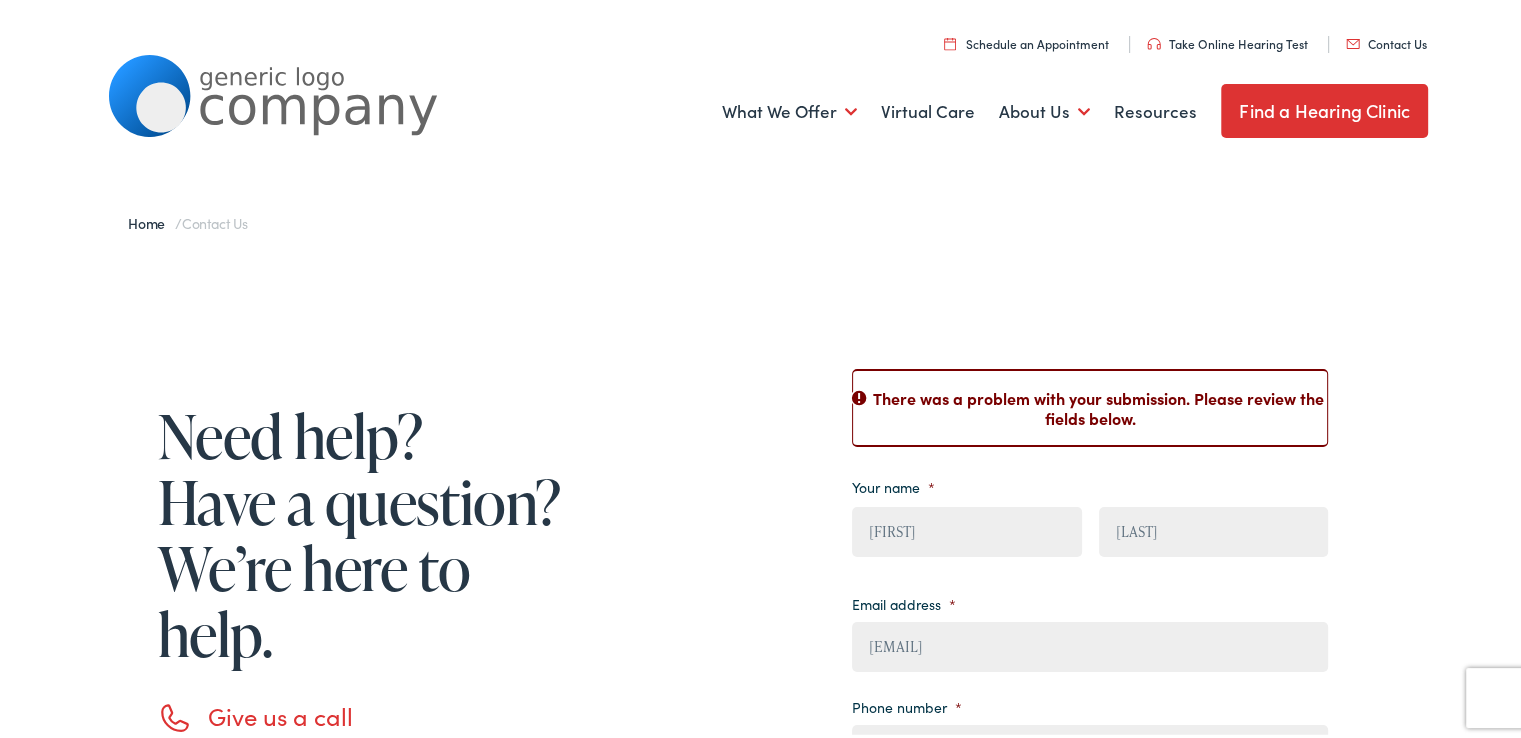 select on "Estes Audiology, San Antonio" 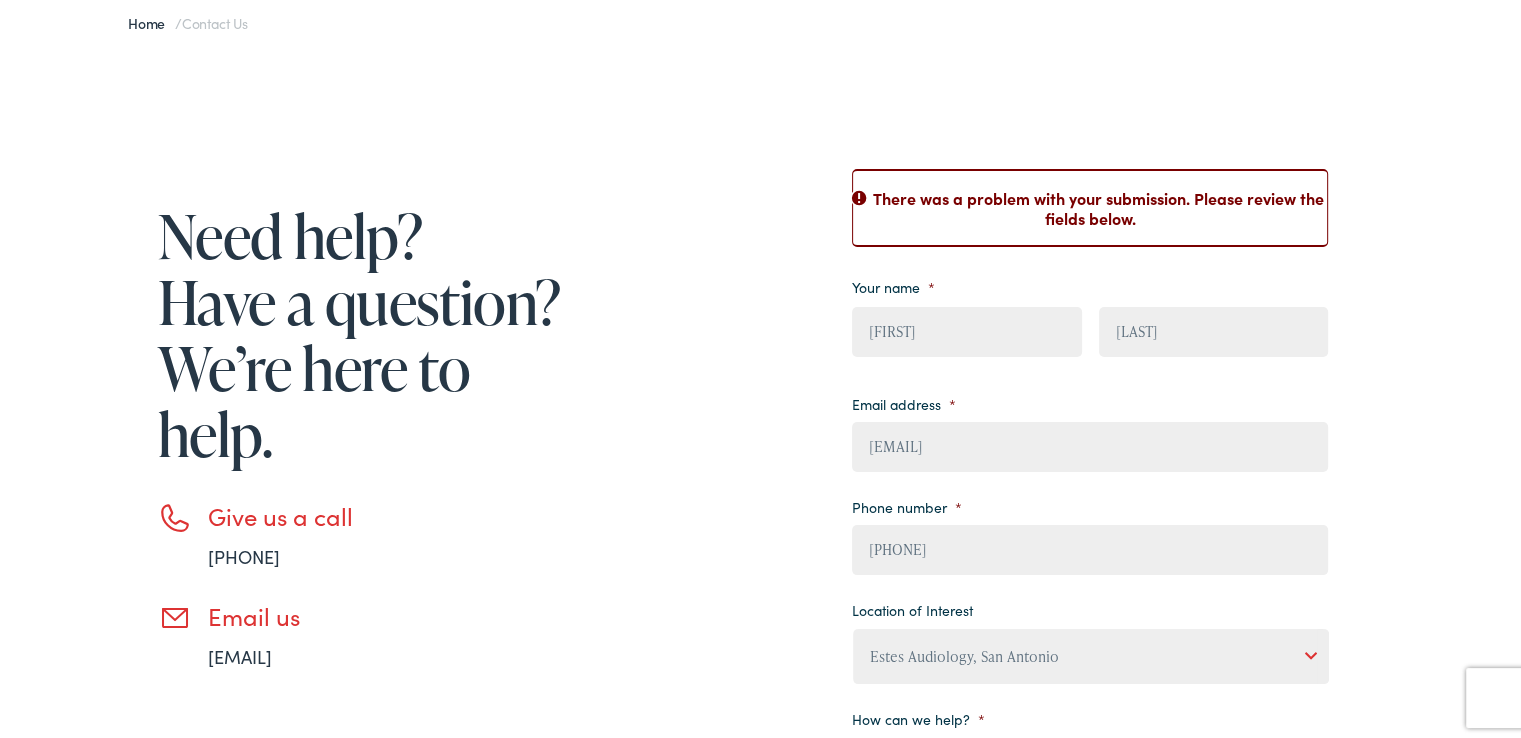 scroll, scrollTop: 600, scrollLeft: 0, axis: vertical 